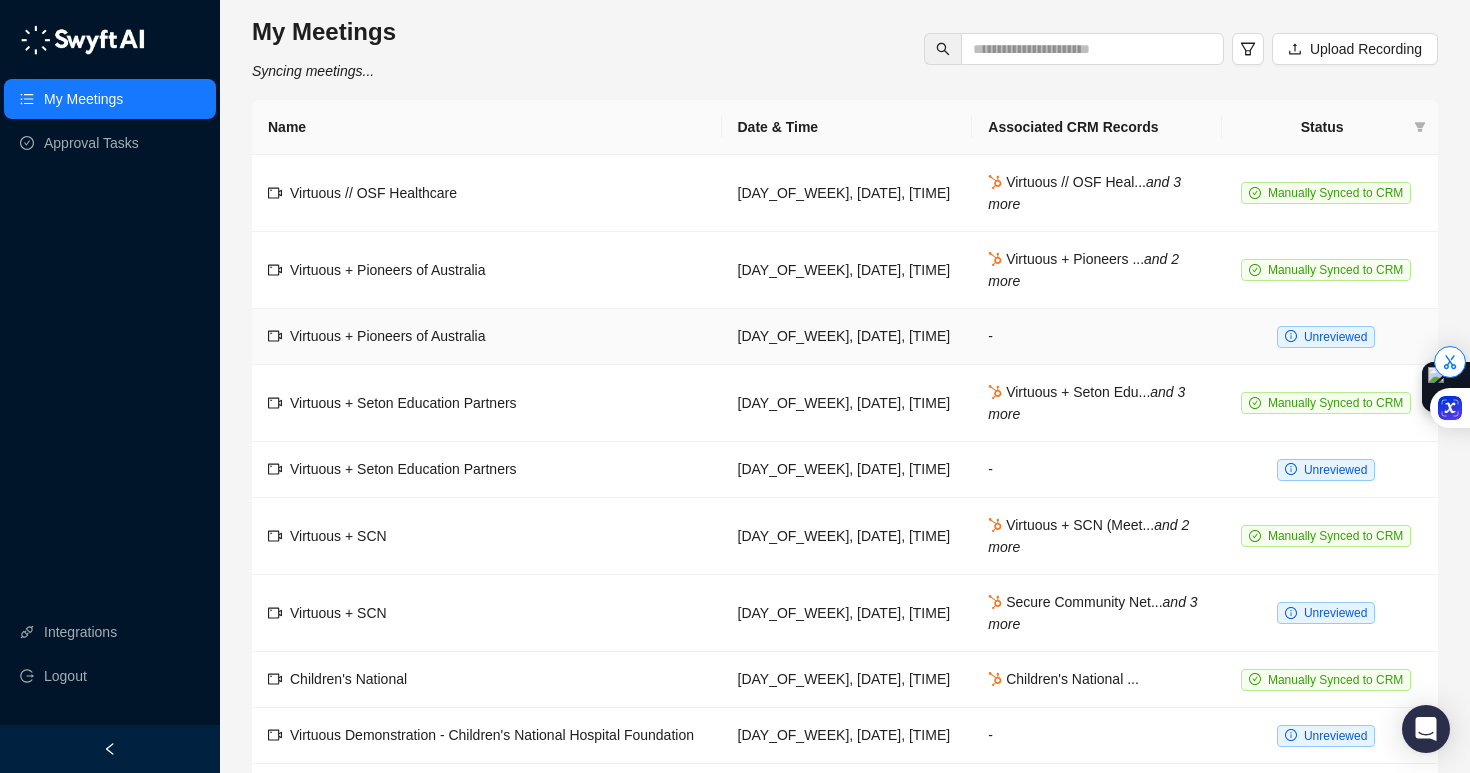 scroll, scrollTop: 124, scrollLeft: 0, axis: vertical 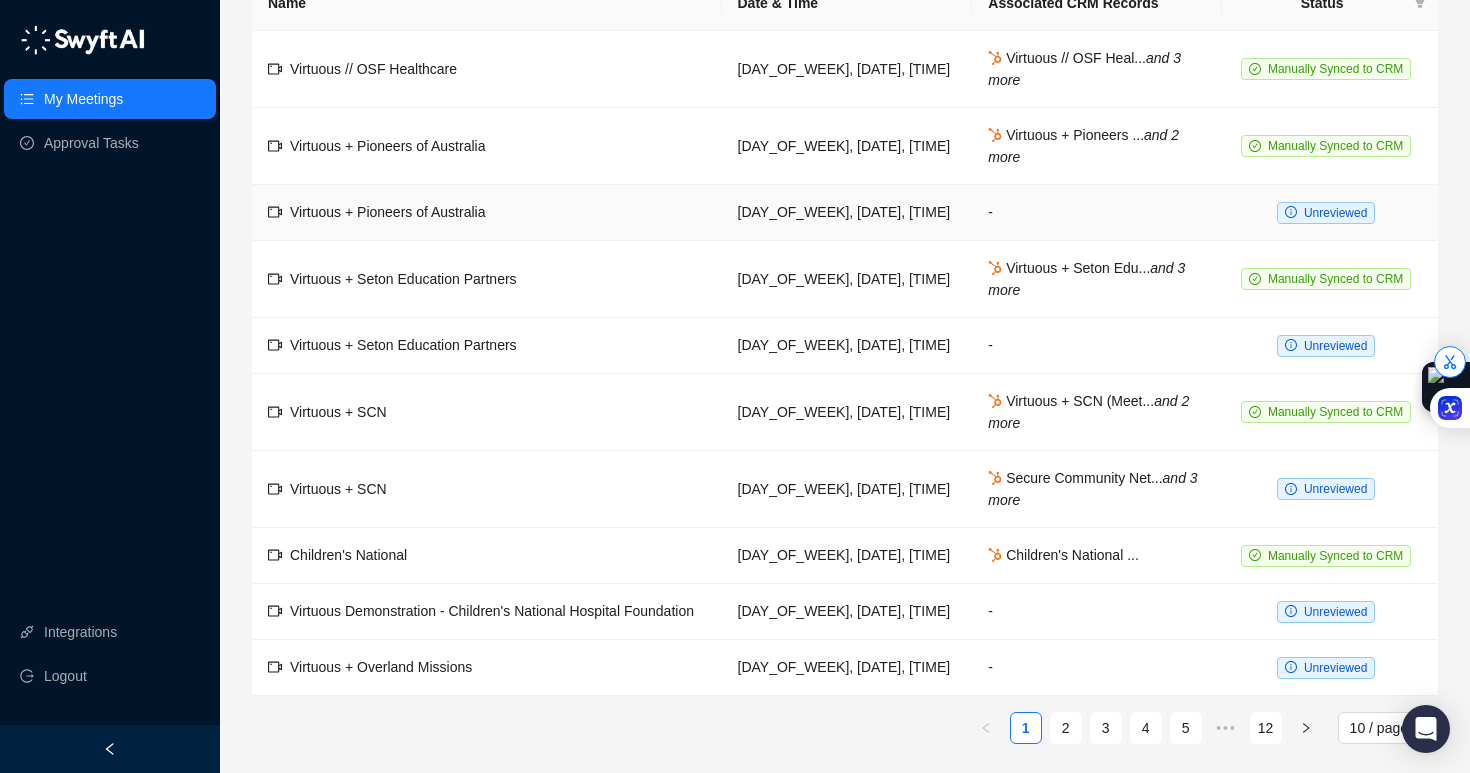 click on "Unreviewed" at bounding box center (1335, 213) 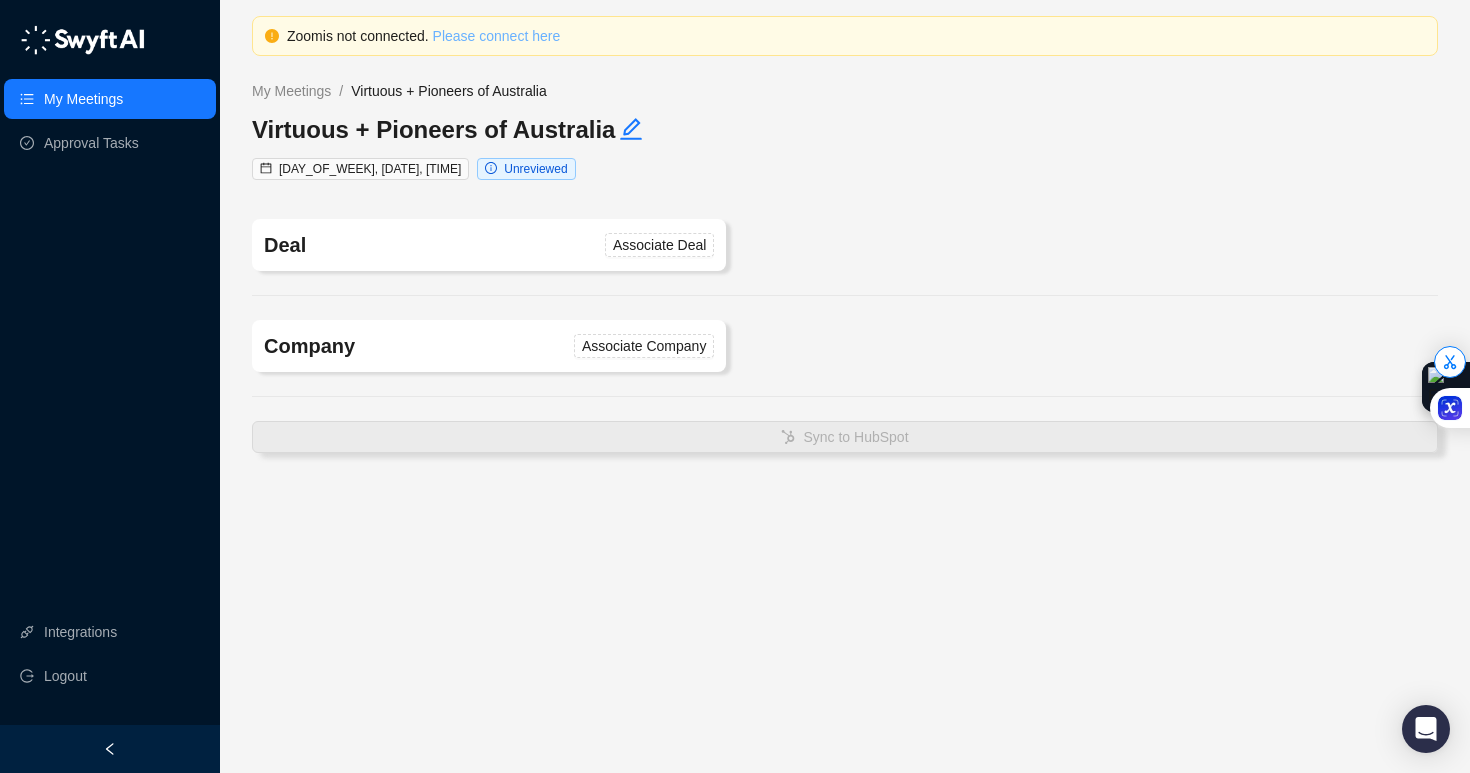 click on "Please connect here" at bounding box center [497, 36] 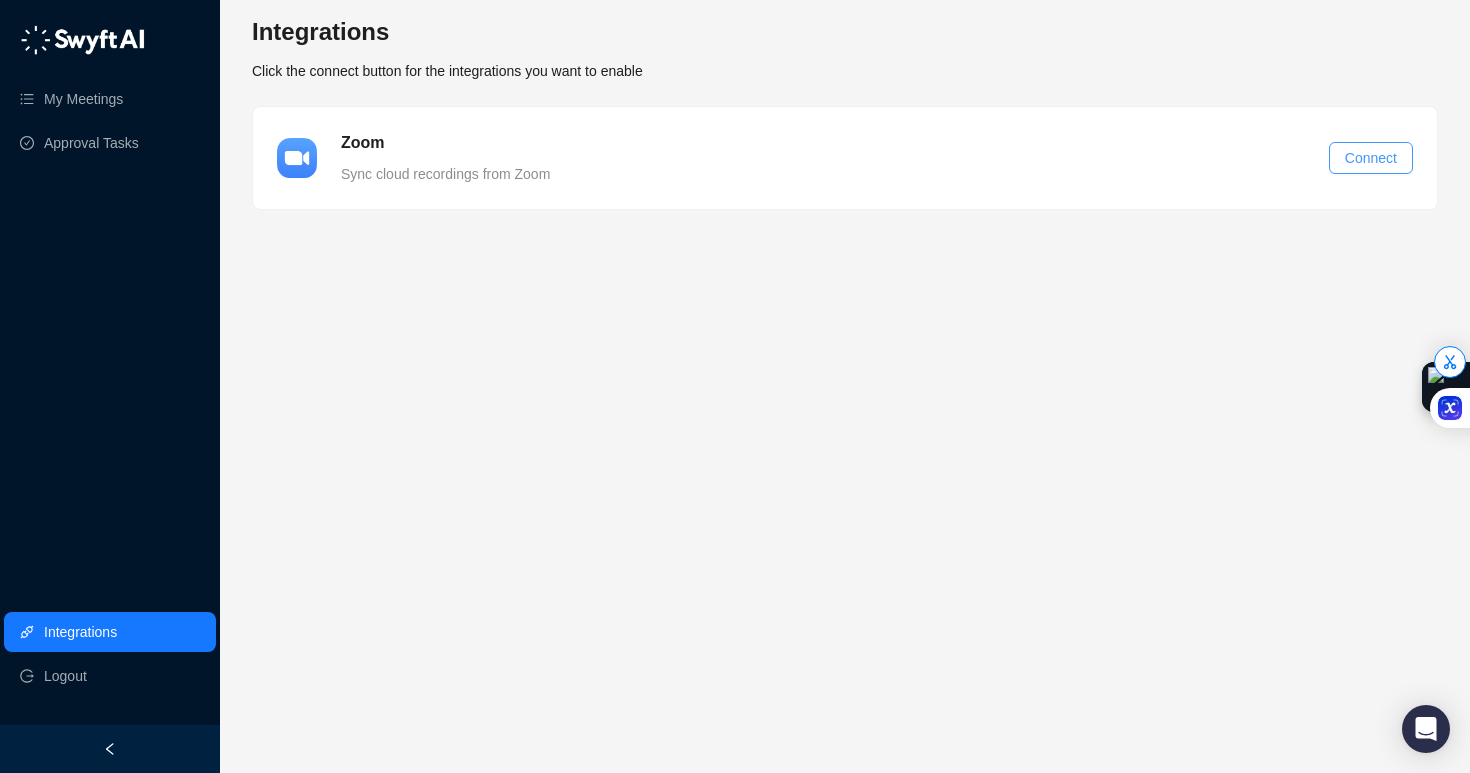 click on "Connect" at bounding box center (1371, 158) 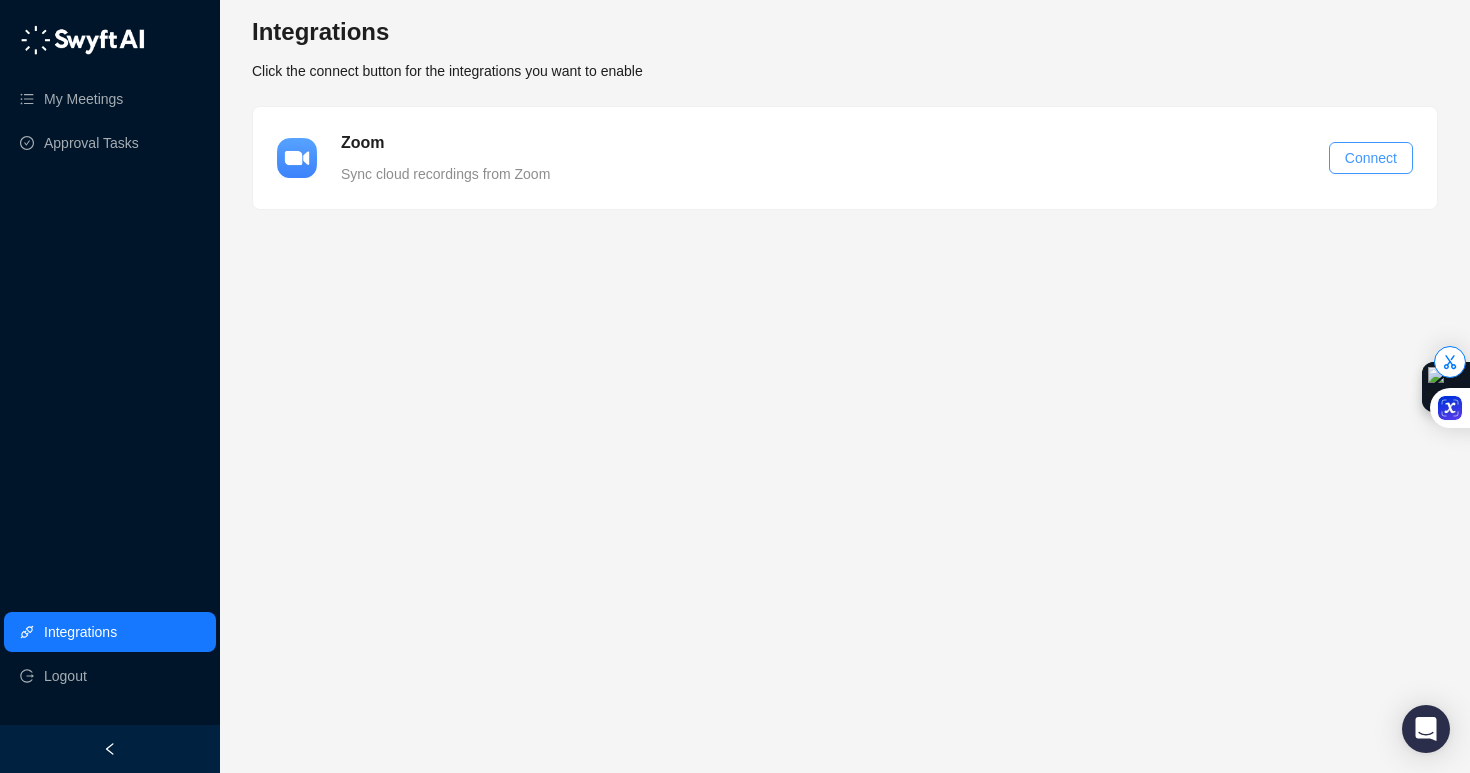 click on "Connect" at bounding box center (1371, 158) 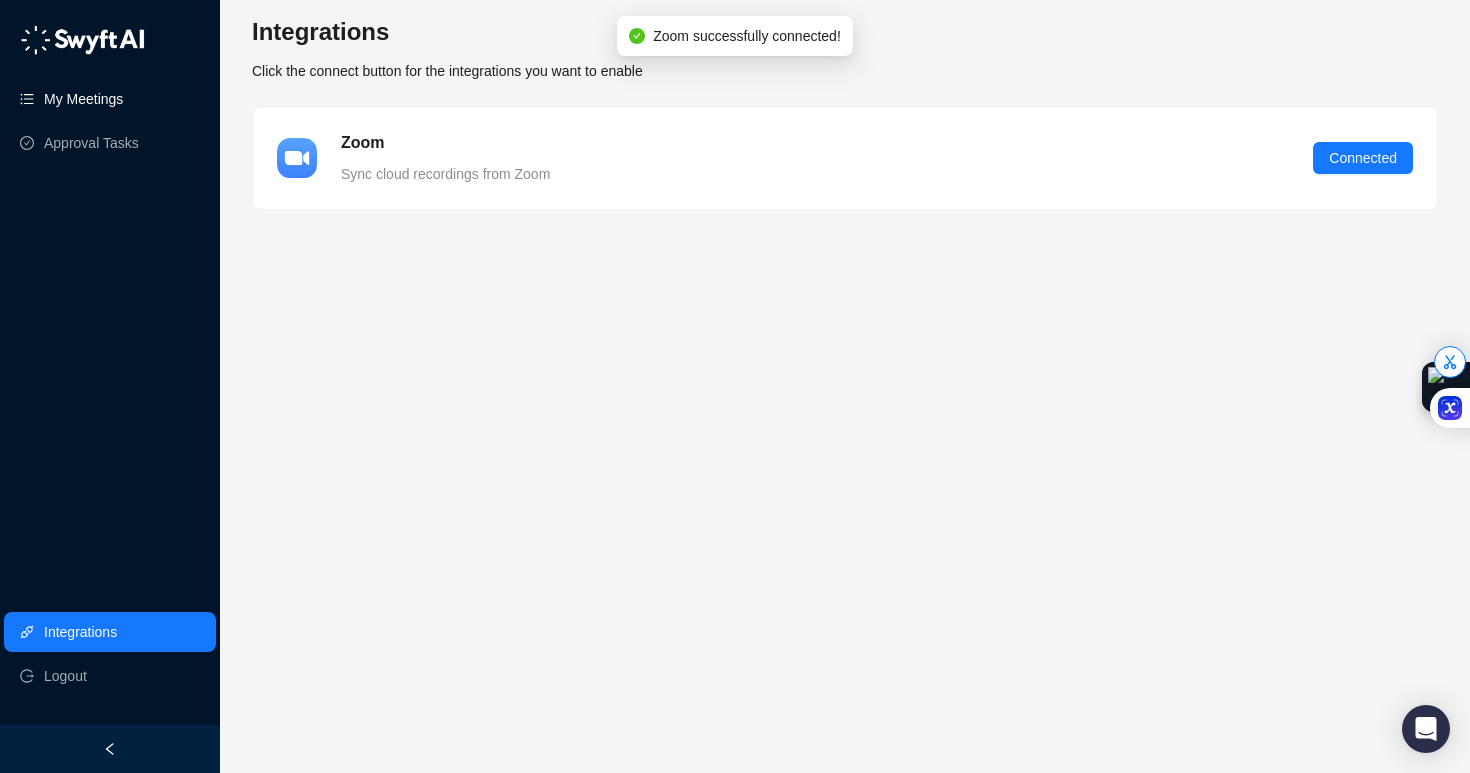 click on "My Meetings" at bounding box center (83, 99) 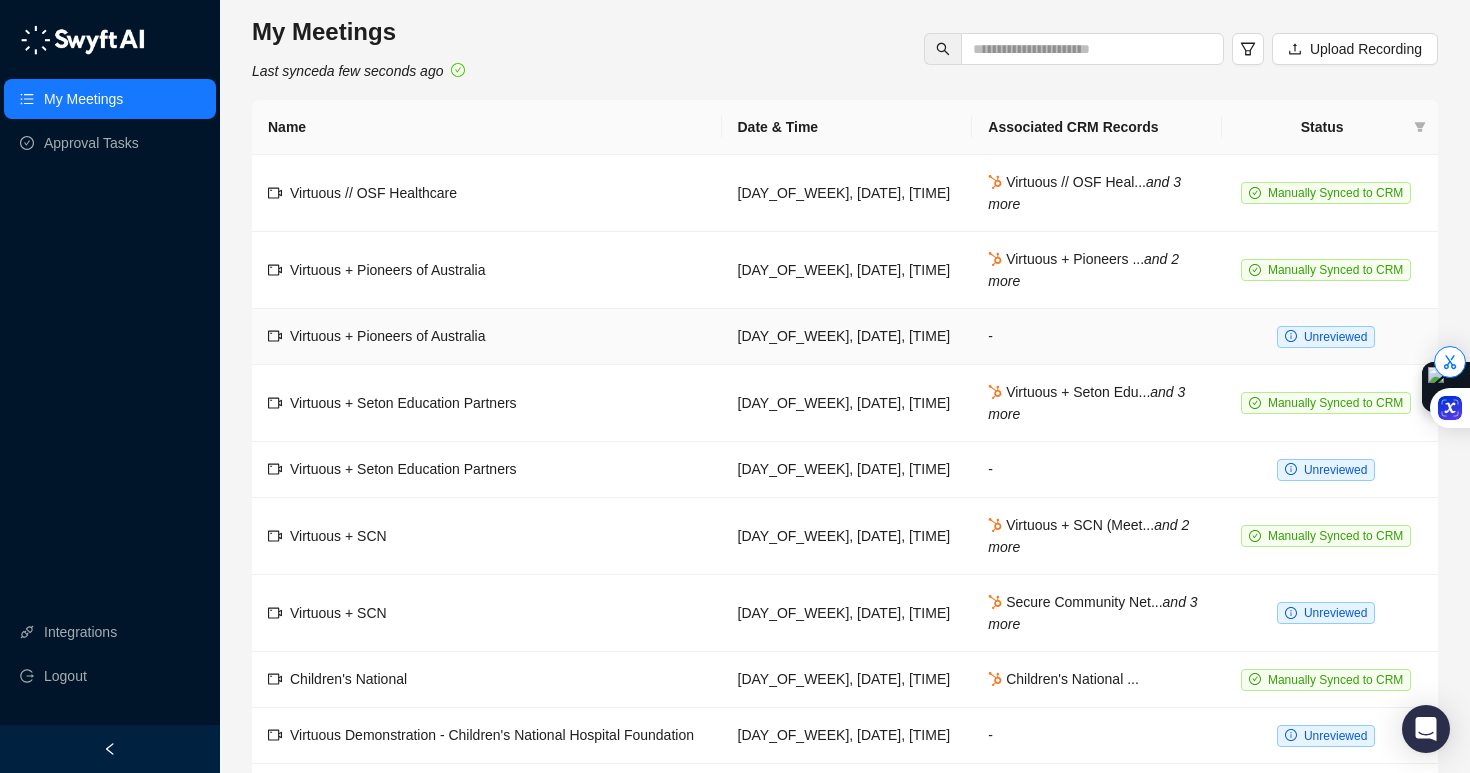 click on "Unreviewed" at bounding box center [1326, 337] 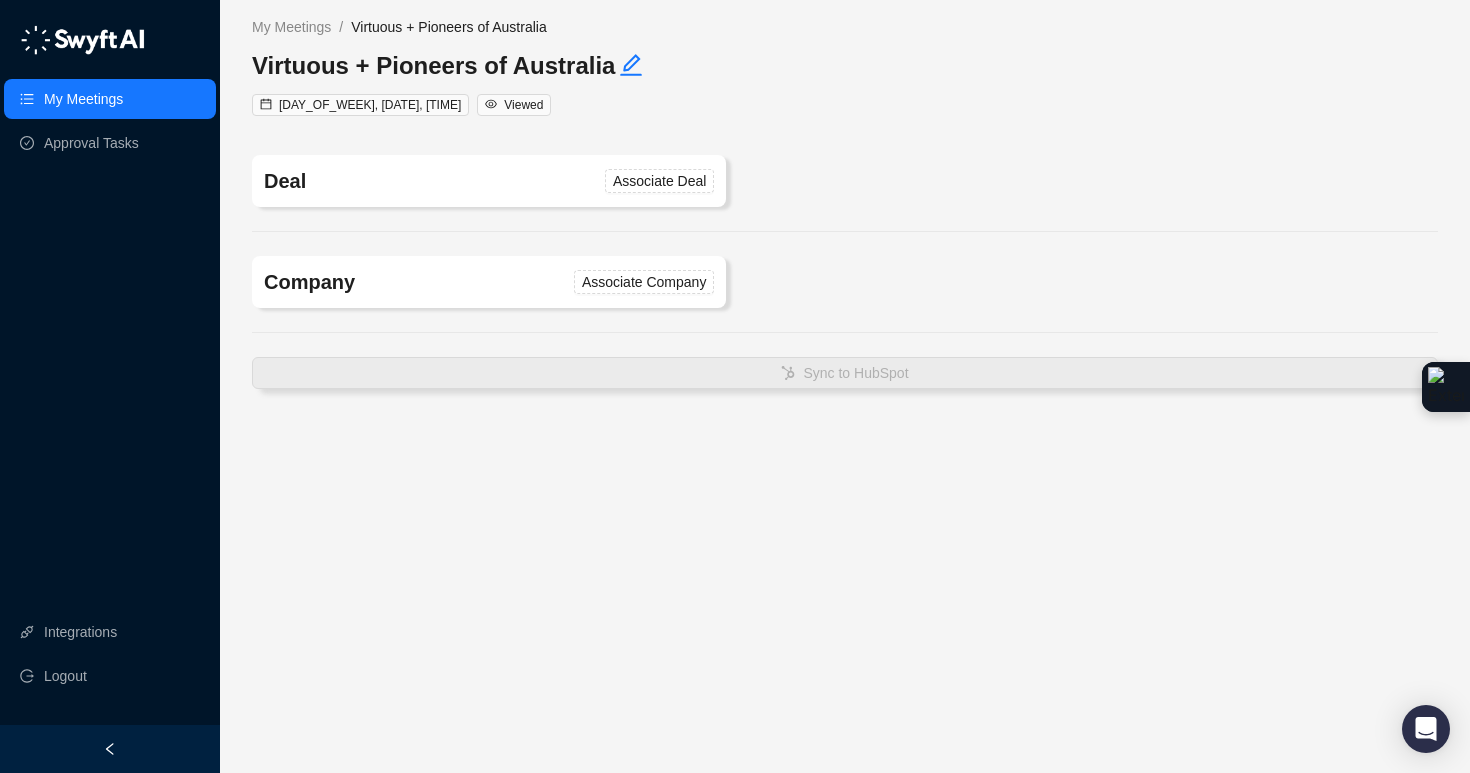 click on "My Meetings" at bounding box center [110, 99] 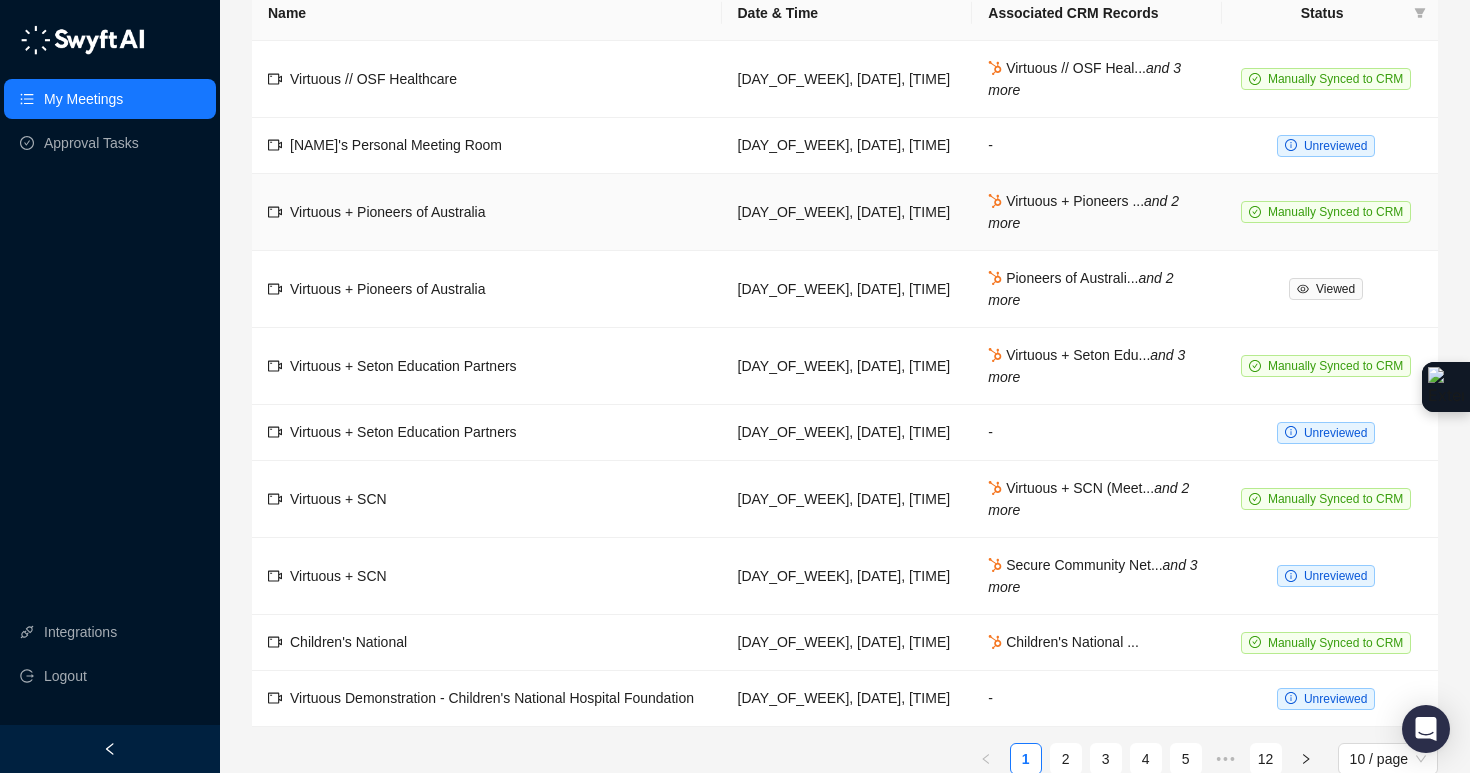 scroll, scrollTop: 146, scrollLeft: 0, axis: vertical 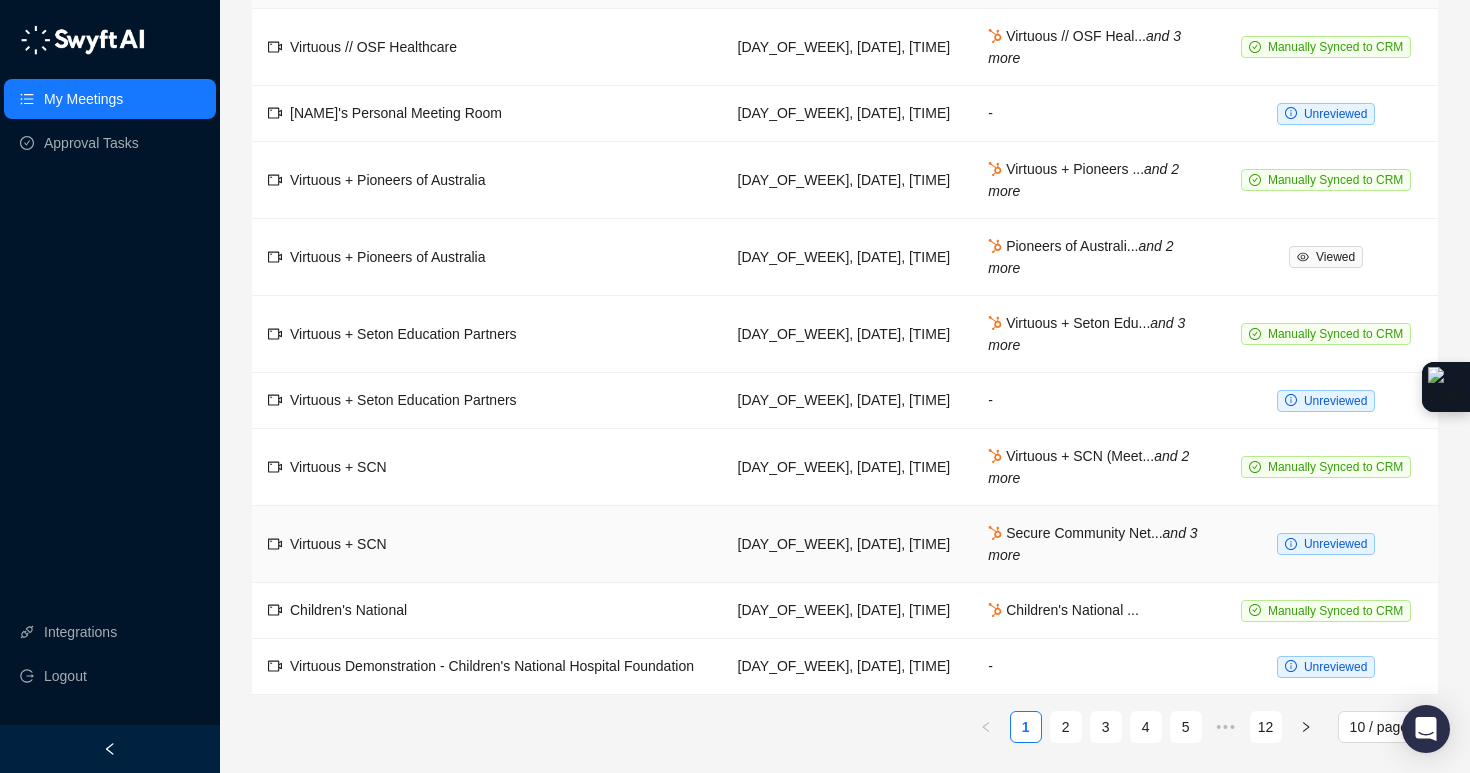 click on "Unreviewed" at bounding box center [1326, 544] 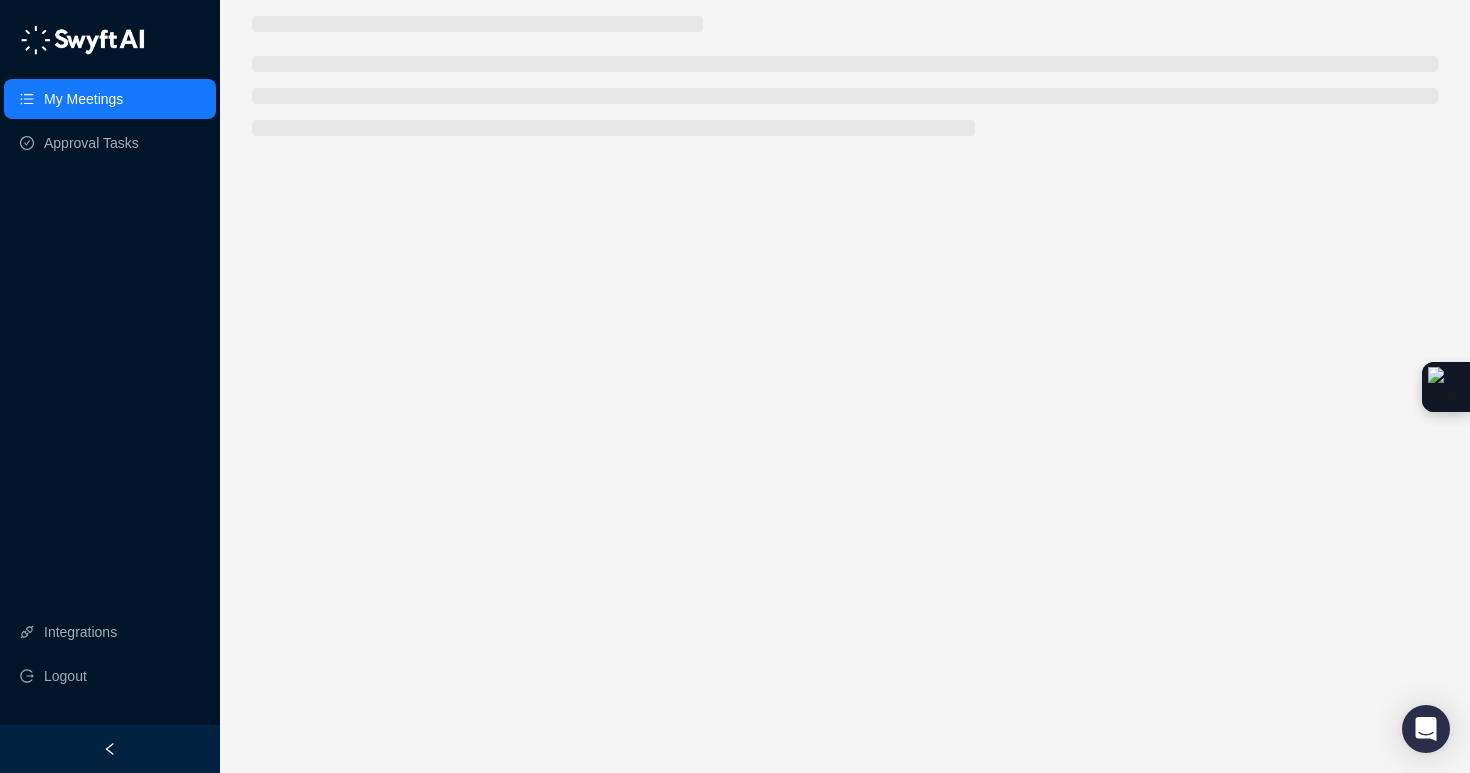 scroll, scrollTop: 0, scrollLeft: 0, axis: both 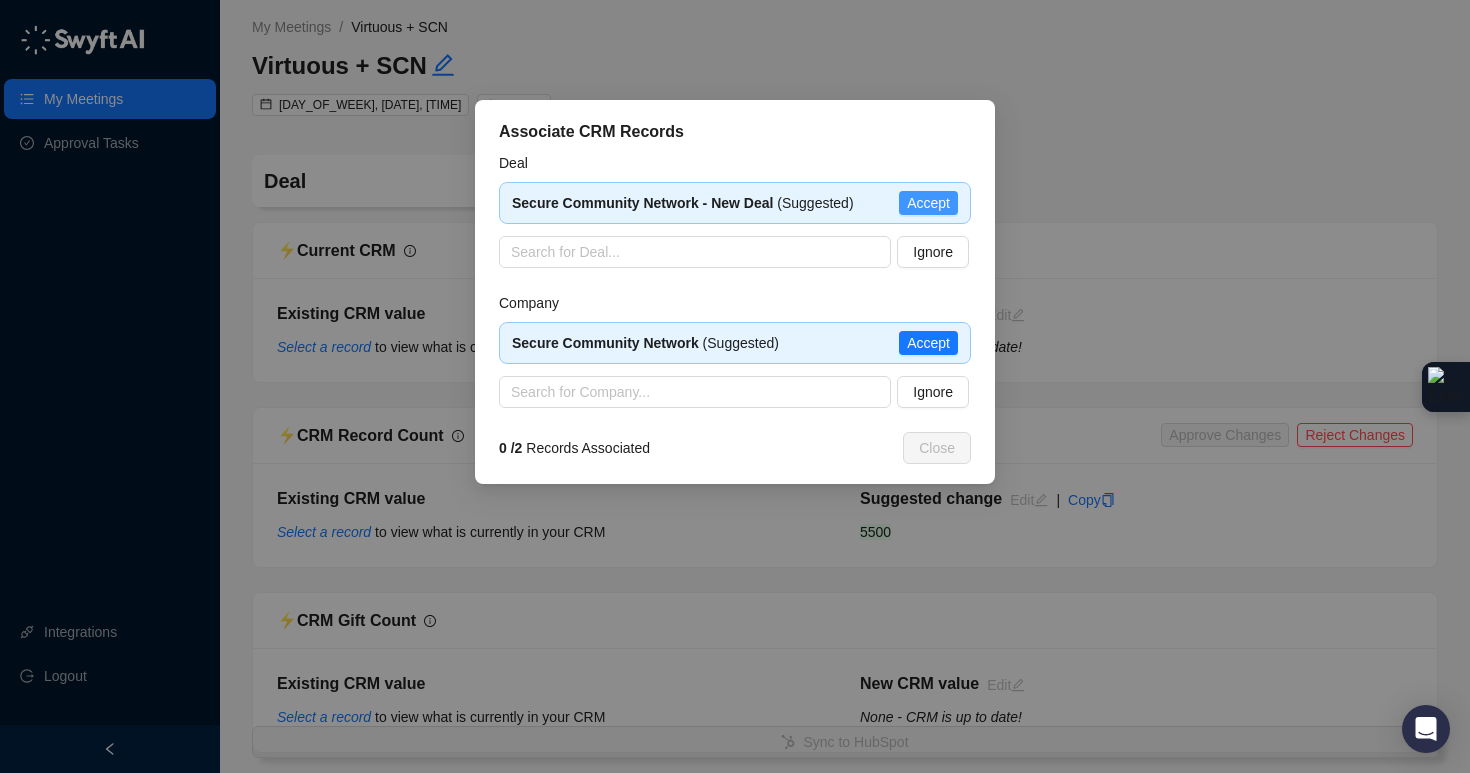 click on "Accept" at bounding box center (928, 203) 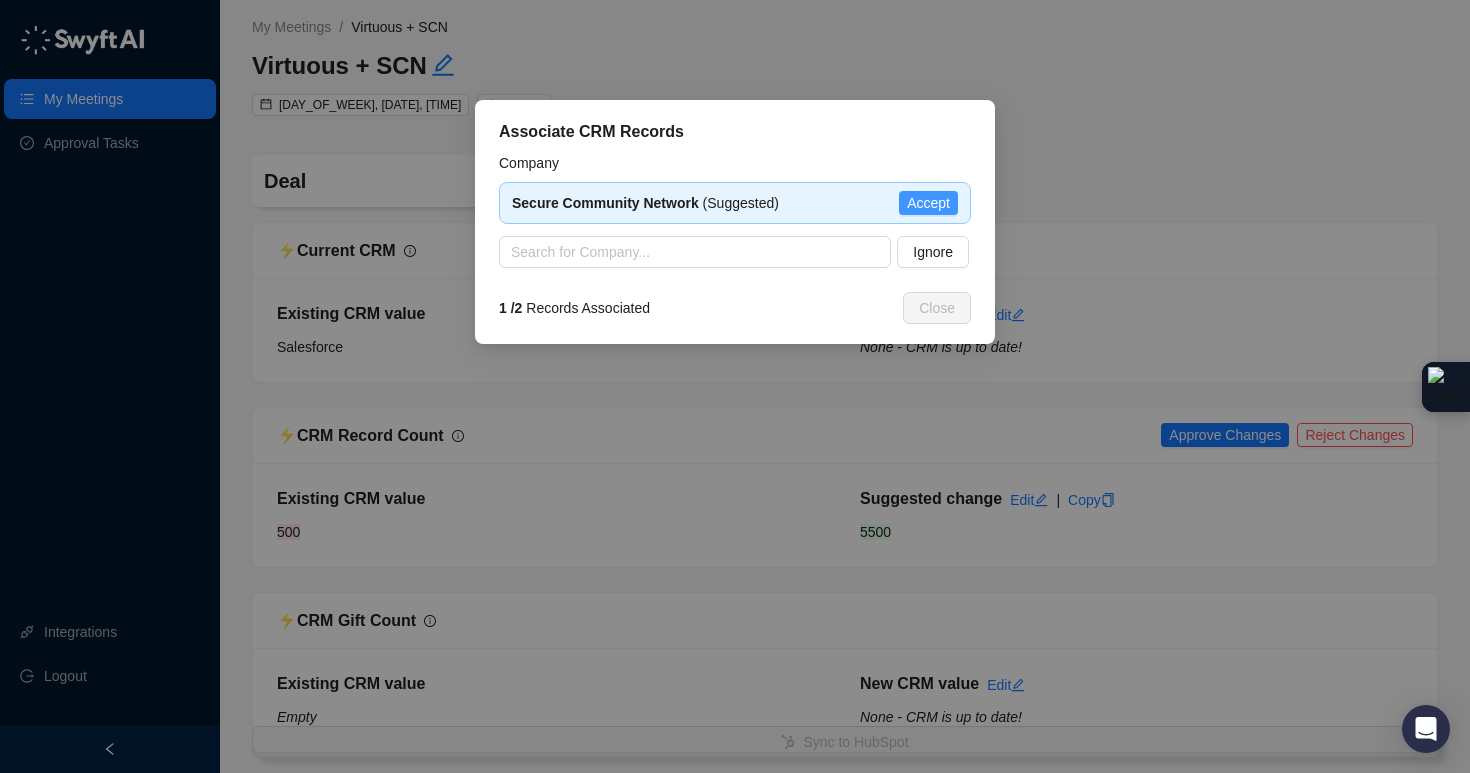 click on "Accept" at bounding box center [928, 203] 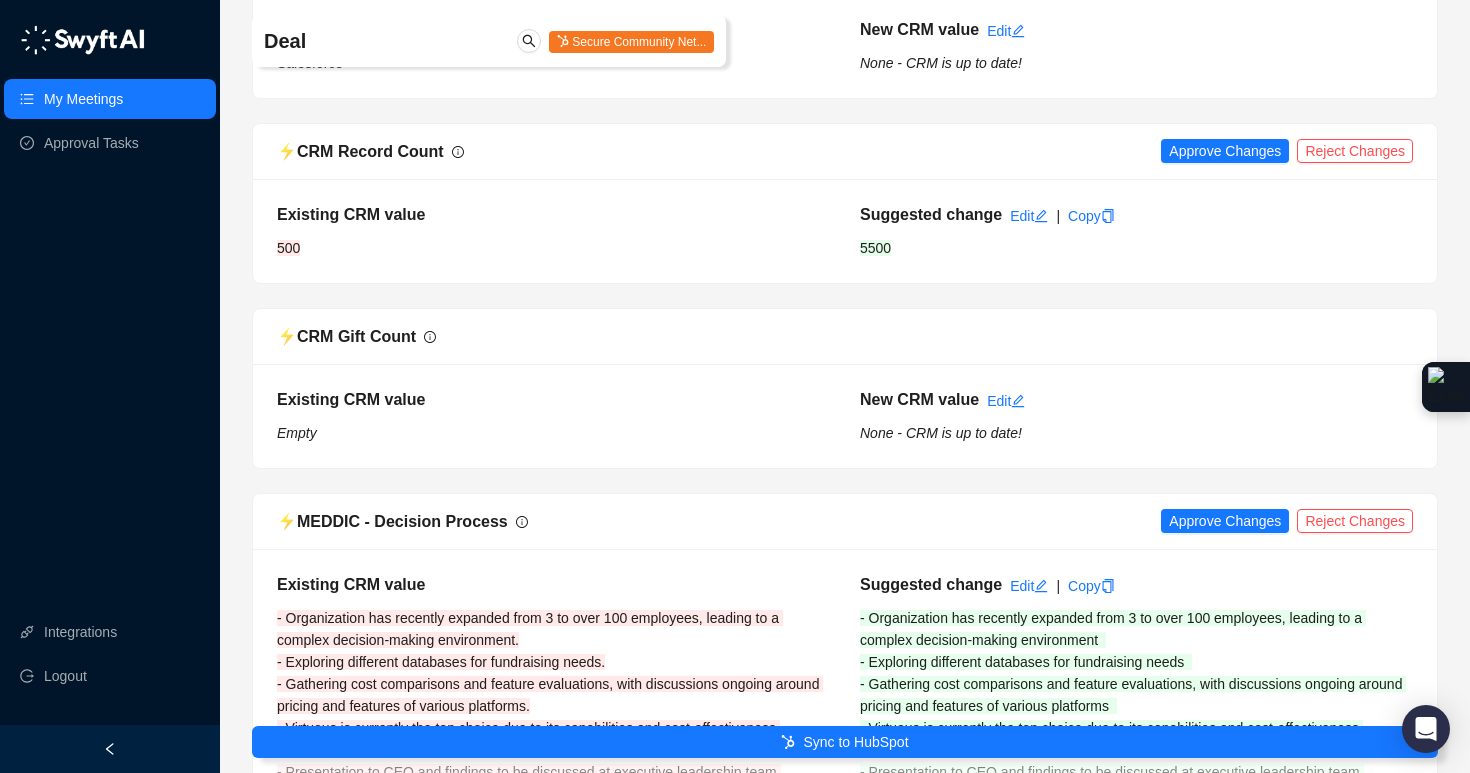 scroll, scrollTop: 332, scrollLeft: 0, axis: vertical 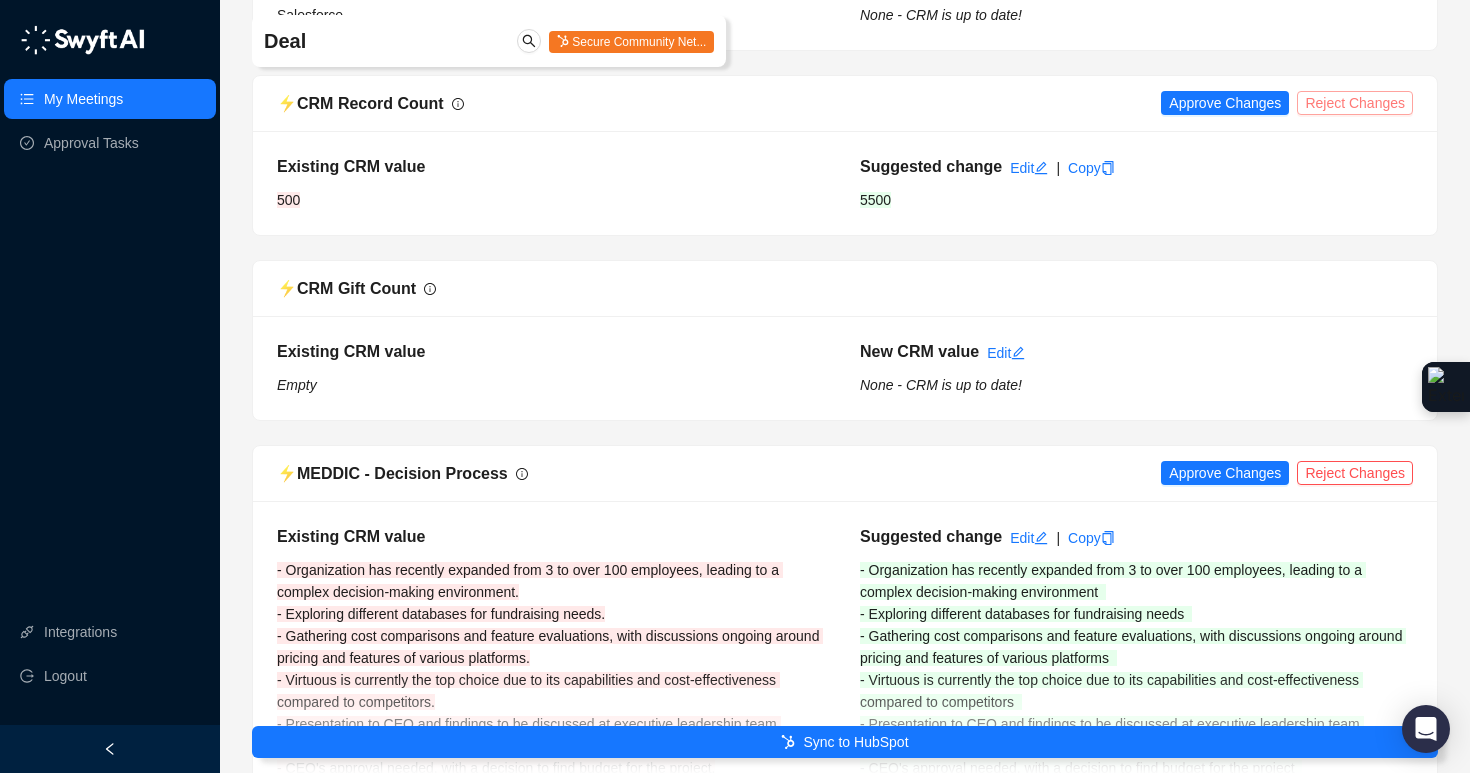 click on "Reject Changes" at bounding box center (1355, 103) 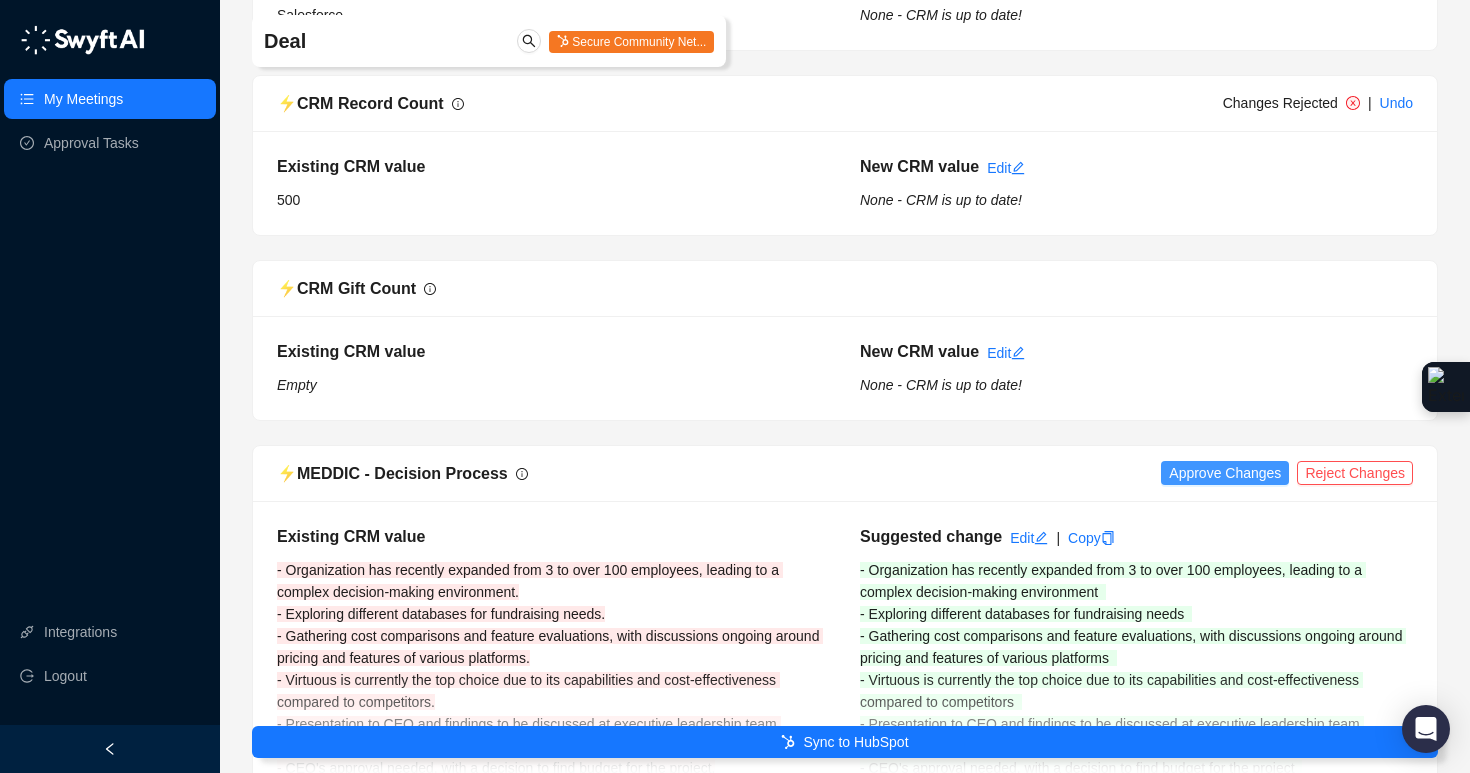 click on "Approve Changes" at bounding box center [1225, 473] 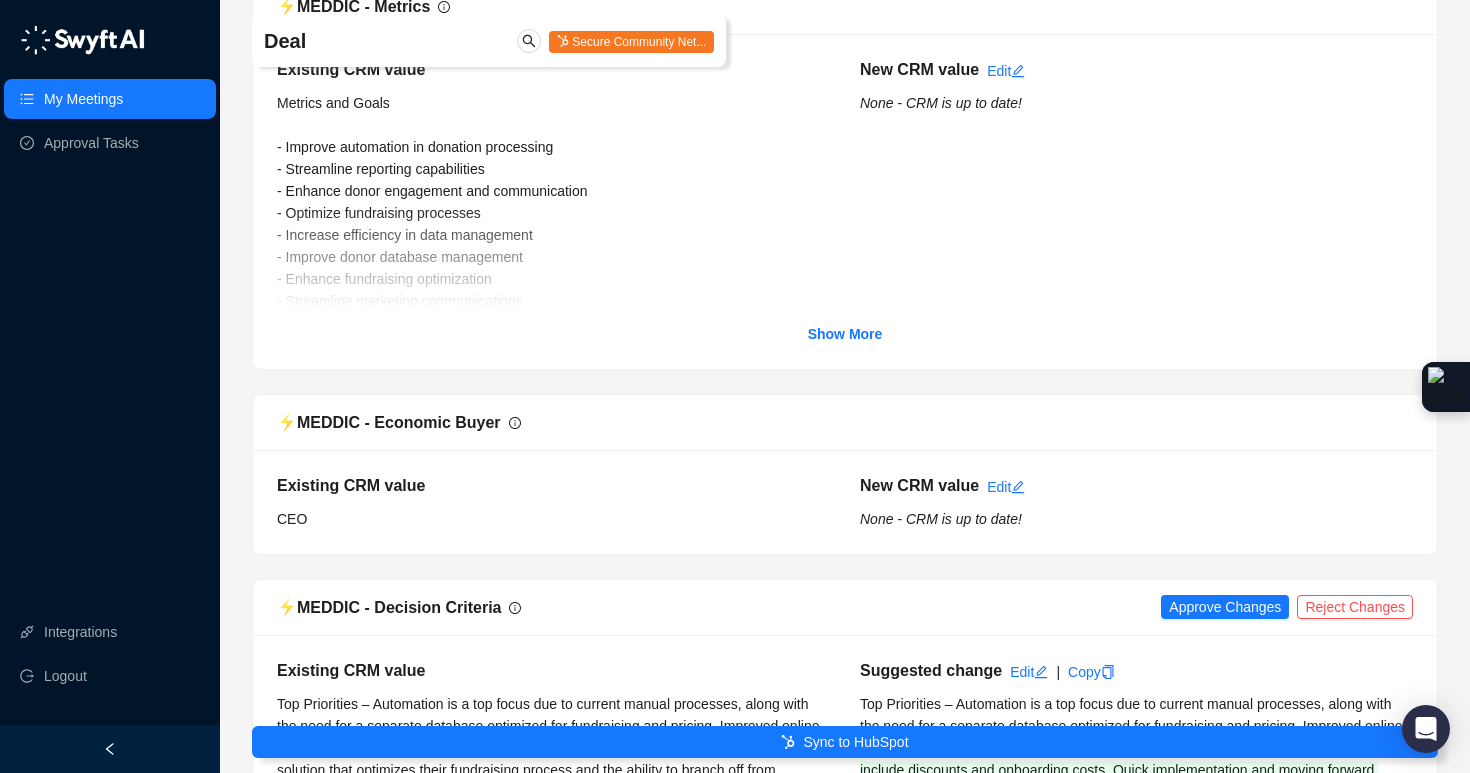 scroll, scrollTop: 1357, scrollLeft: 0, axis: vertical 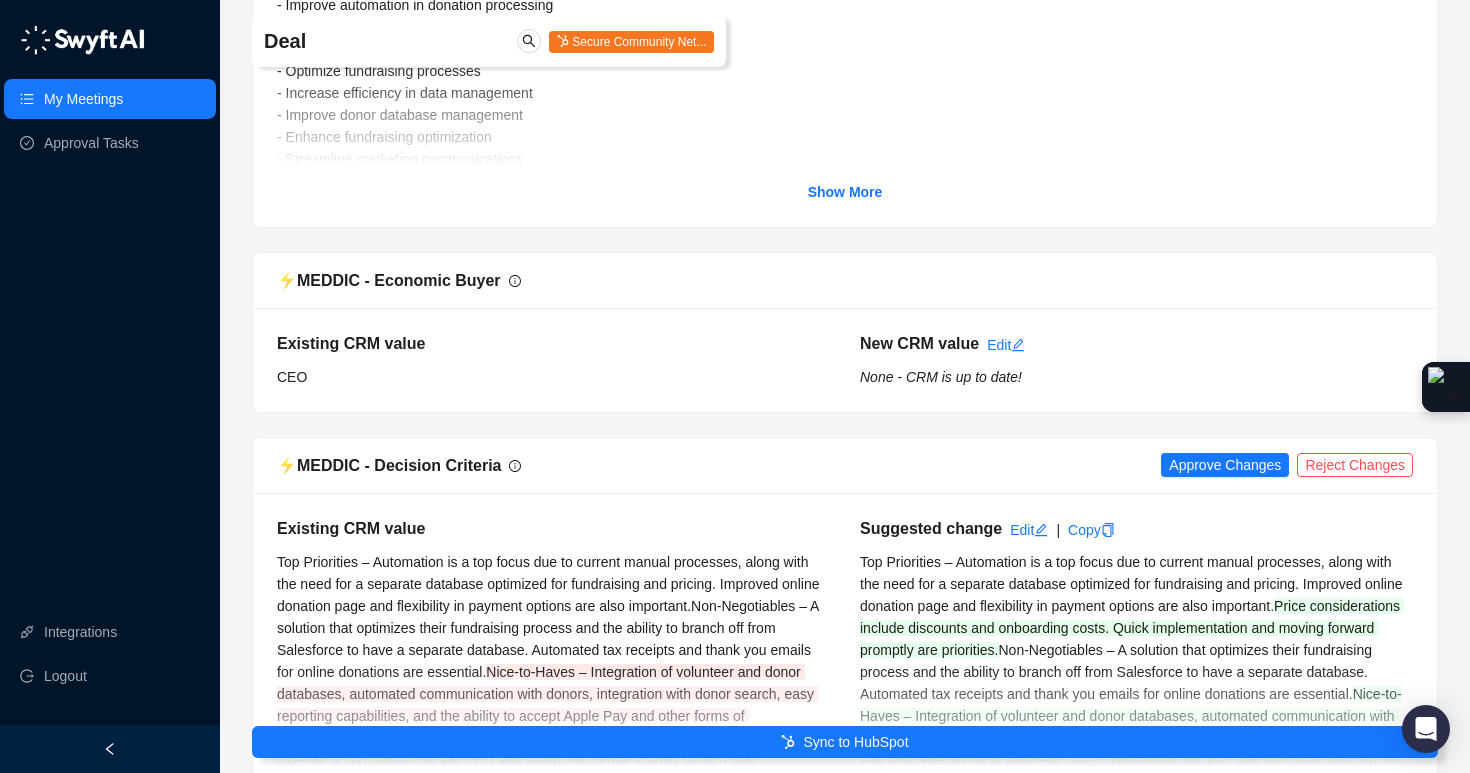 click on "Approve Changes" at bounding box center [1225, 465] 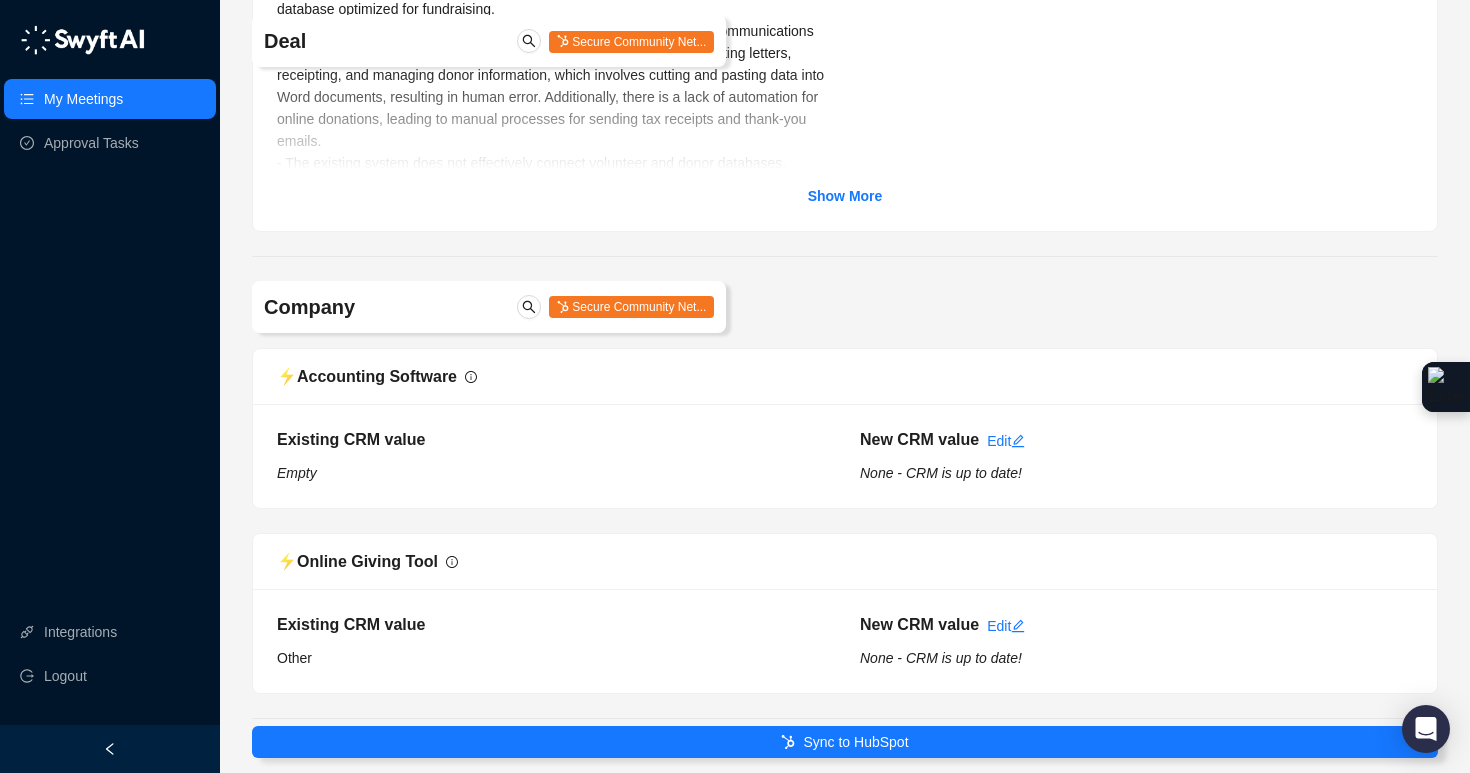 scroll, scrollTop: 2898, scrollLeft: 0, axis: vertical 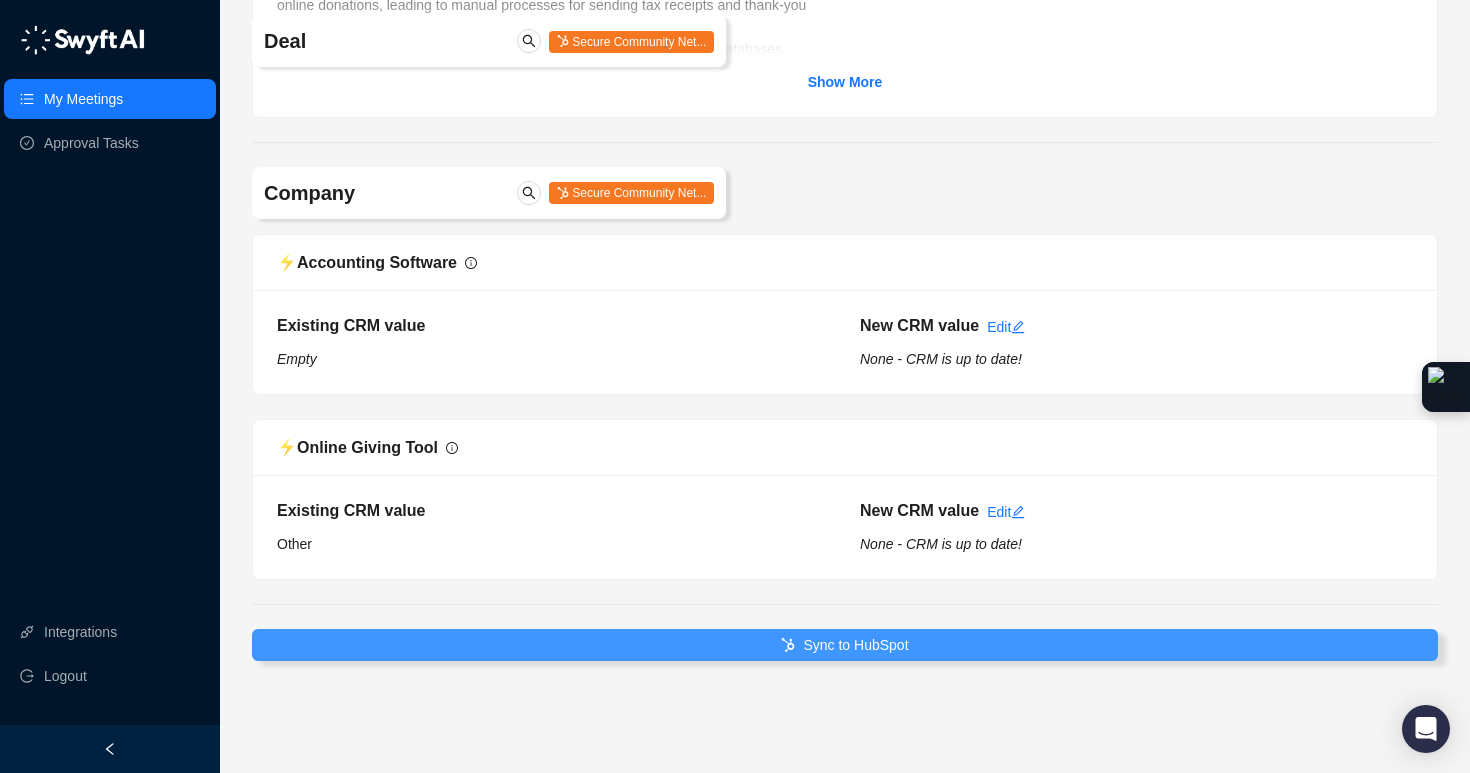 click on "Sync to HubSpot" at bounding box center (845, 645) 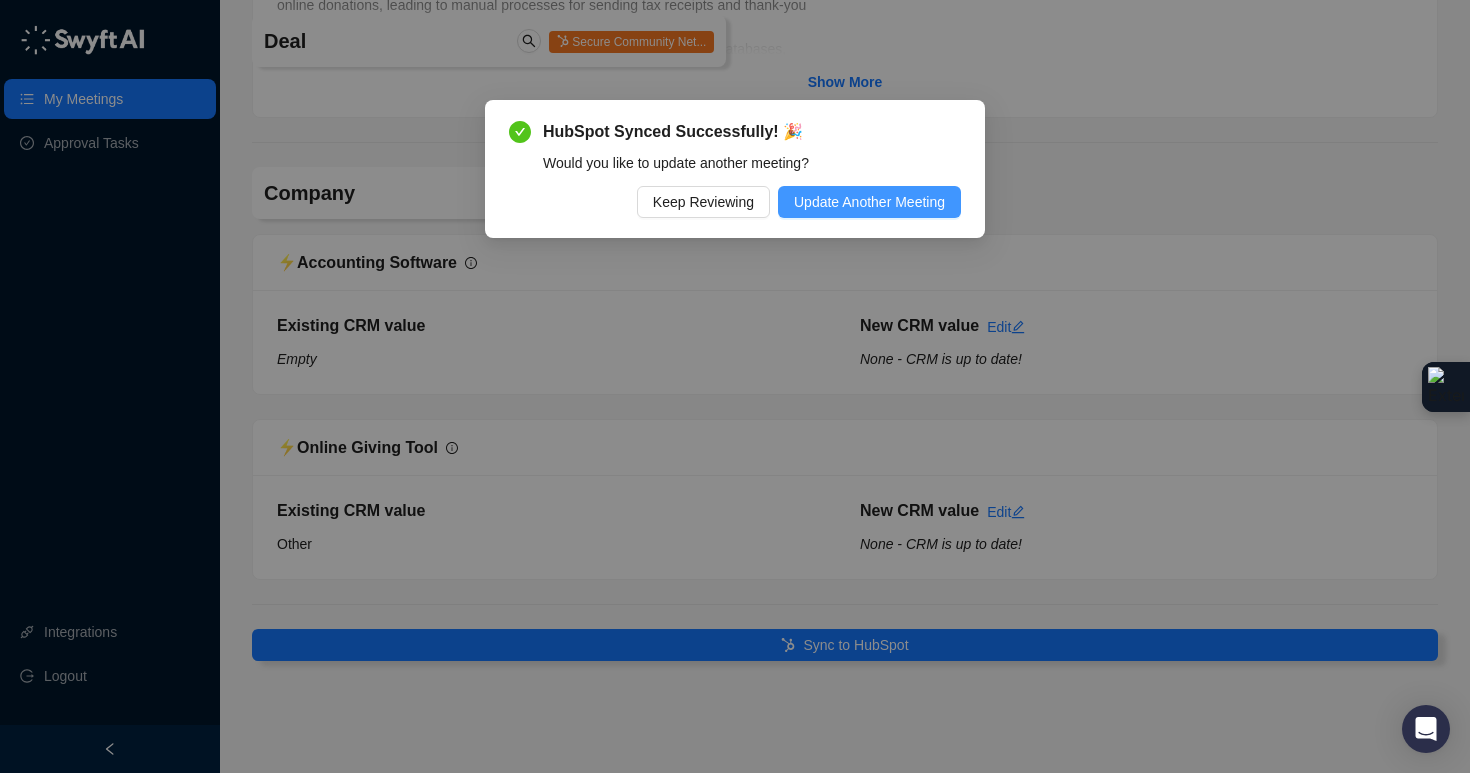 click on "Update Another Meeting" at bounding box center (869, 202) 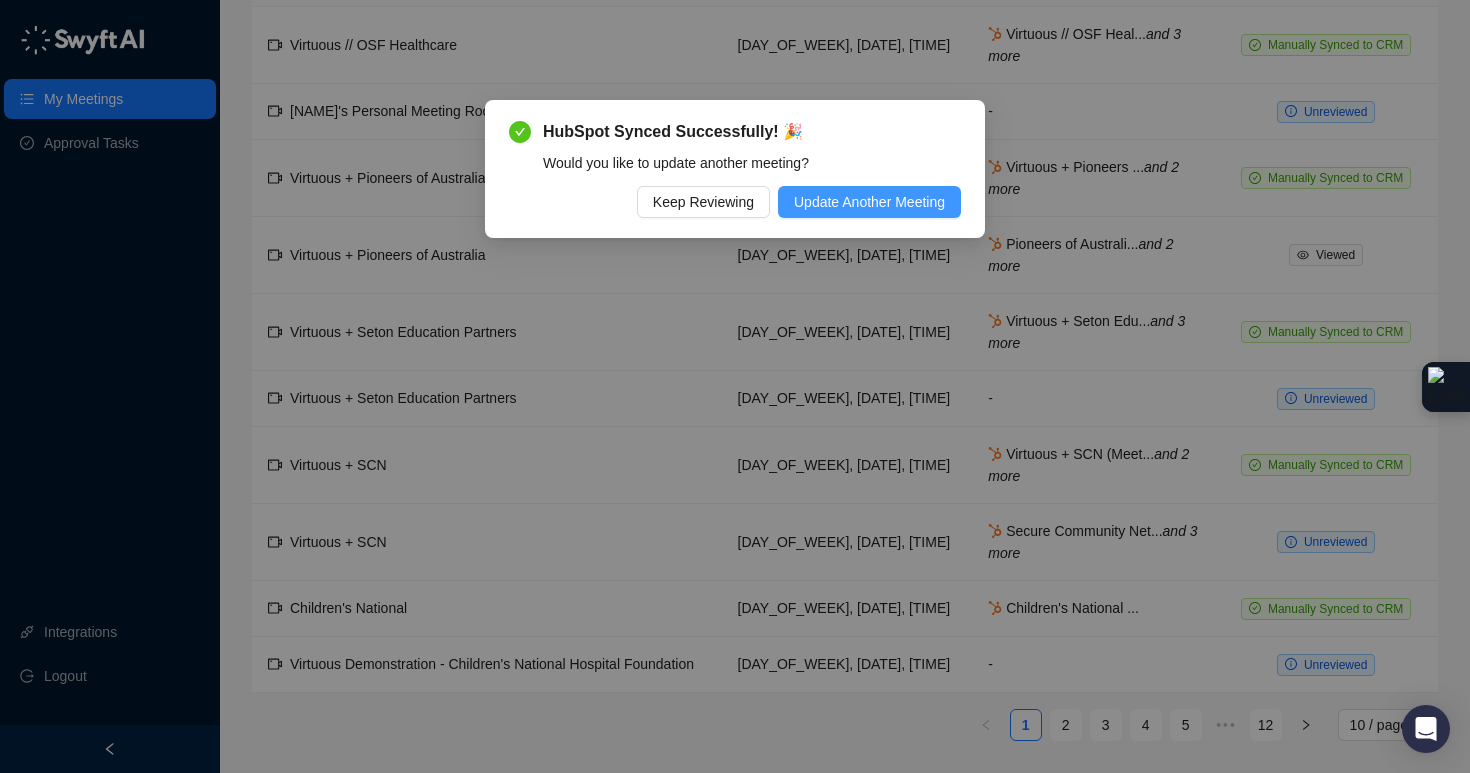 scroll, scrollTop: 146, scrollLeft: 0, axis: vertical 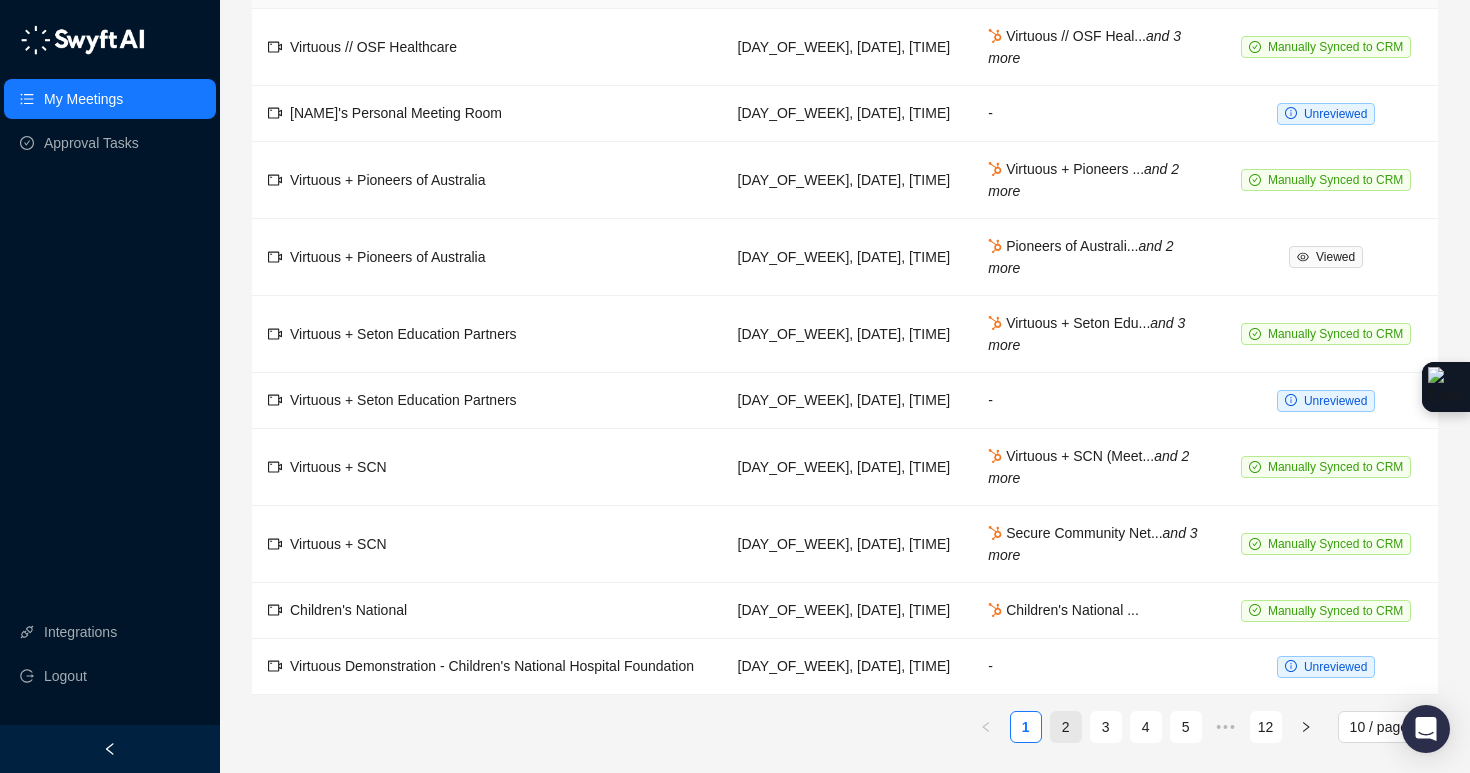 click on "2" at bounding box center [1066, 727] 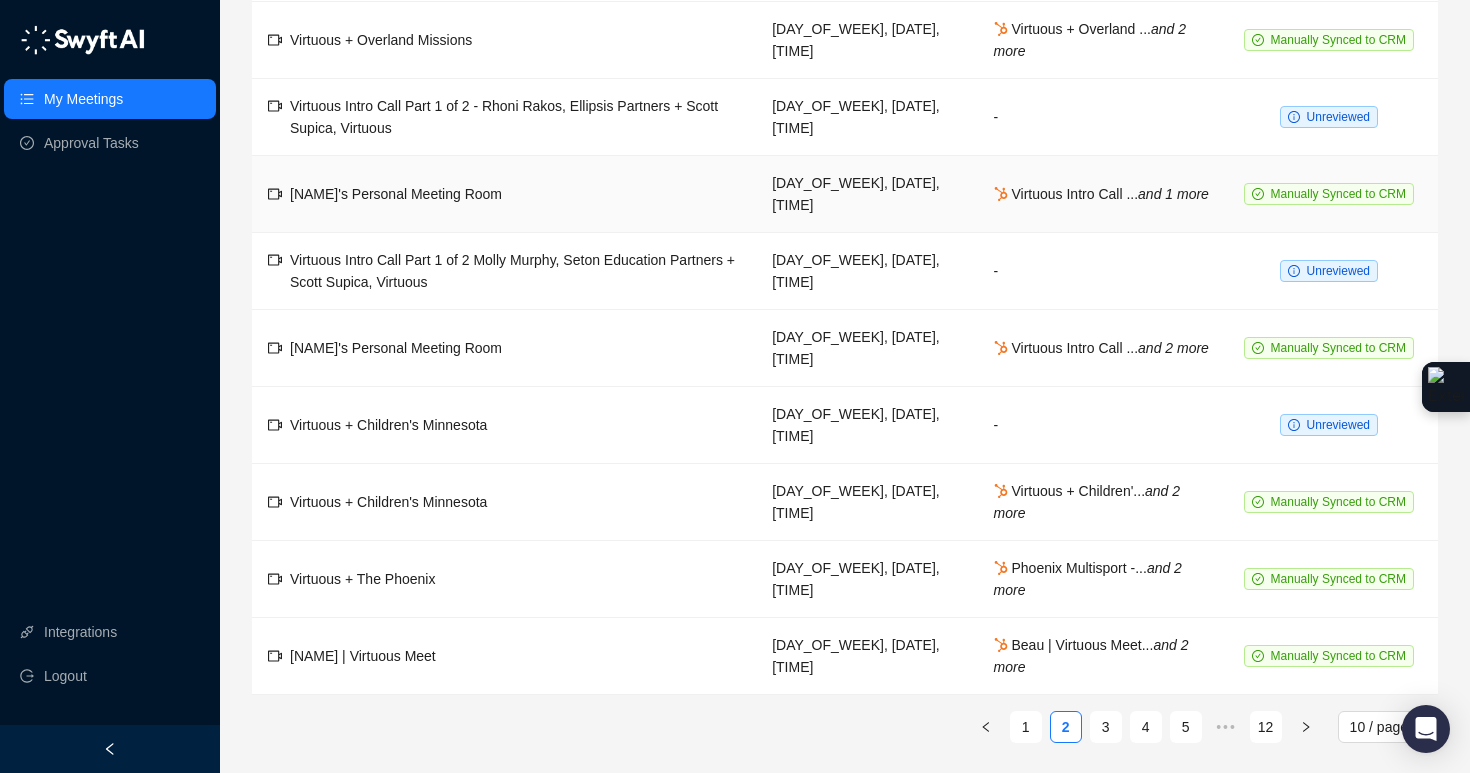 scroll, scrollTop: 232, scrollLeft: 0, axis: vertical 